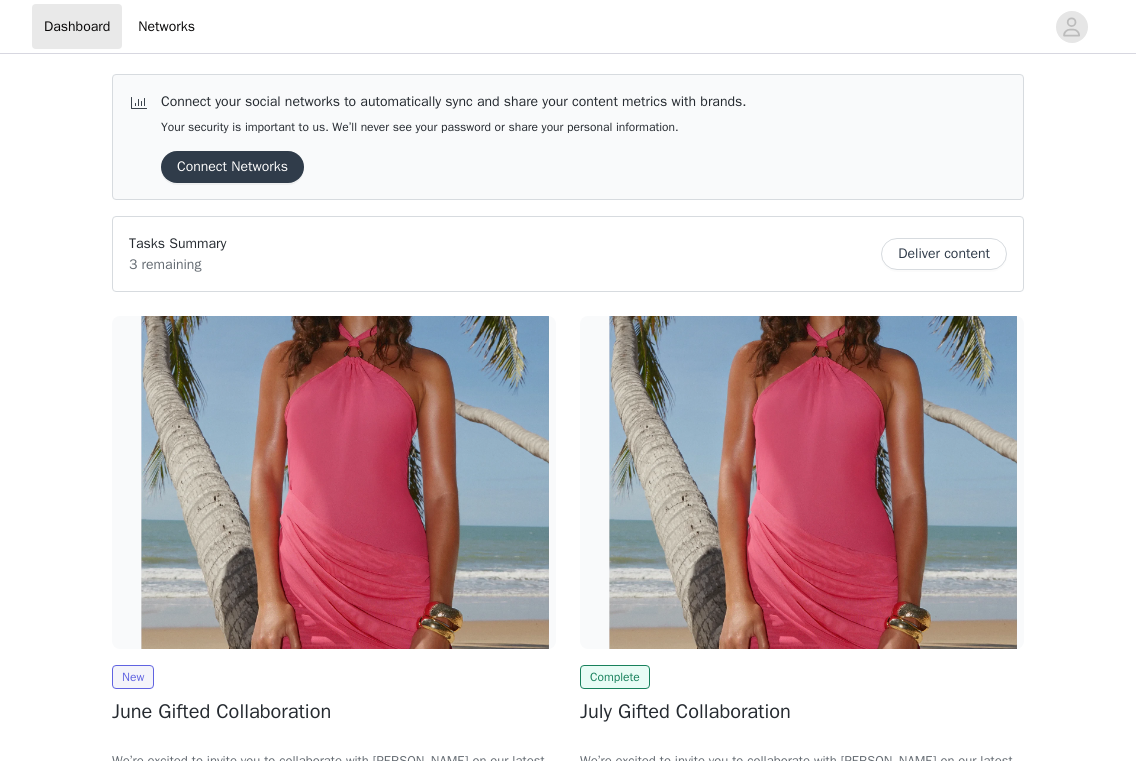 scroll, scrollTop: 0, scrollLeft: 0, axis: both 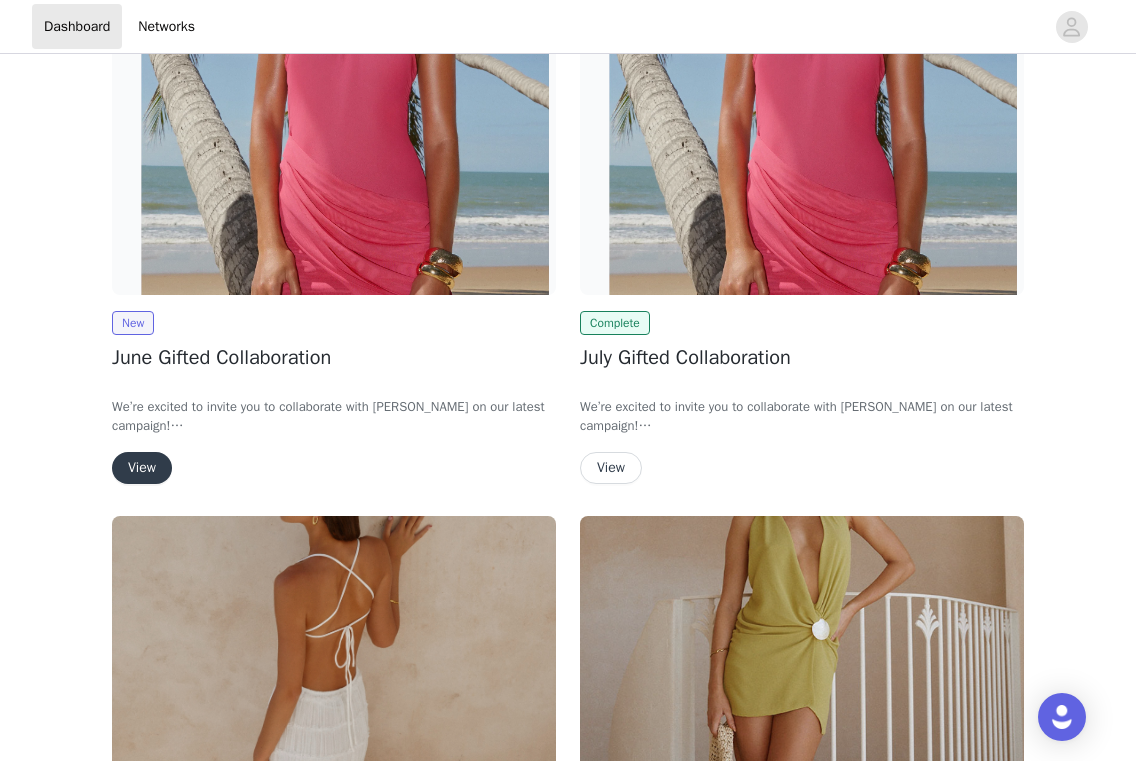 click on "View" at bounding box center [142, 468] 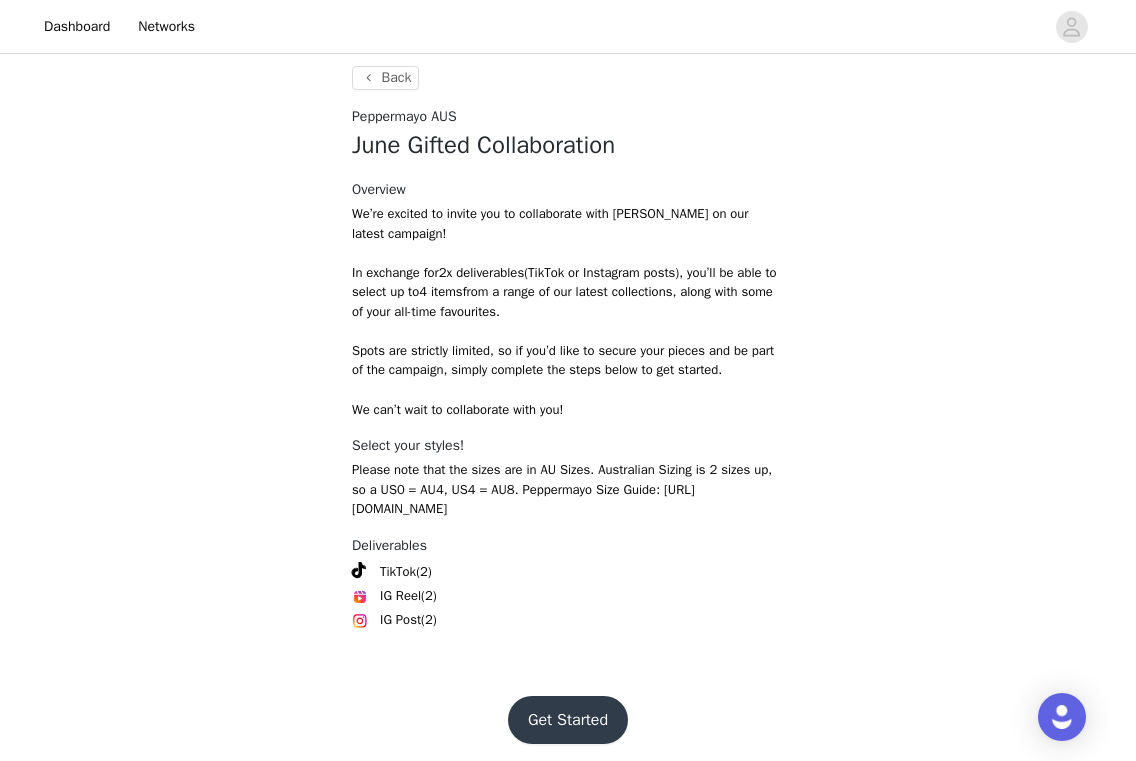 scroll, scrollTop: 614, scrollLeft: 0, axis: vertical 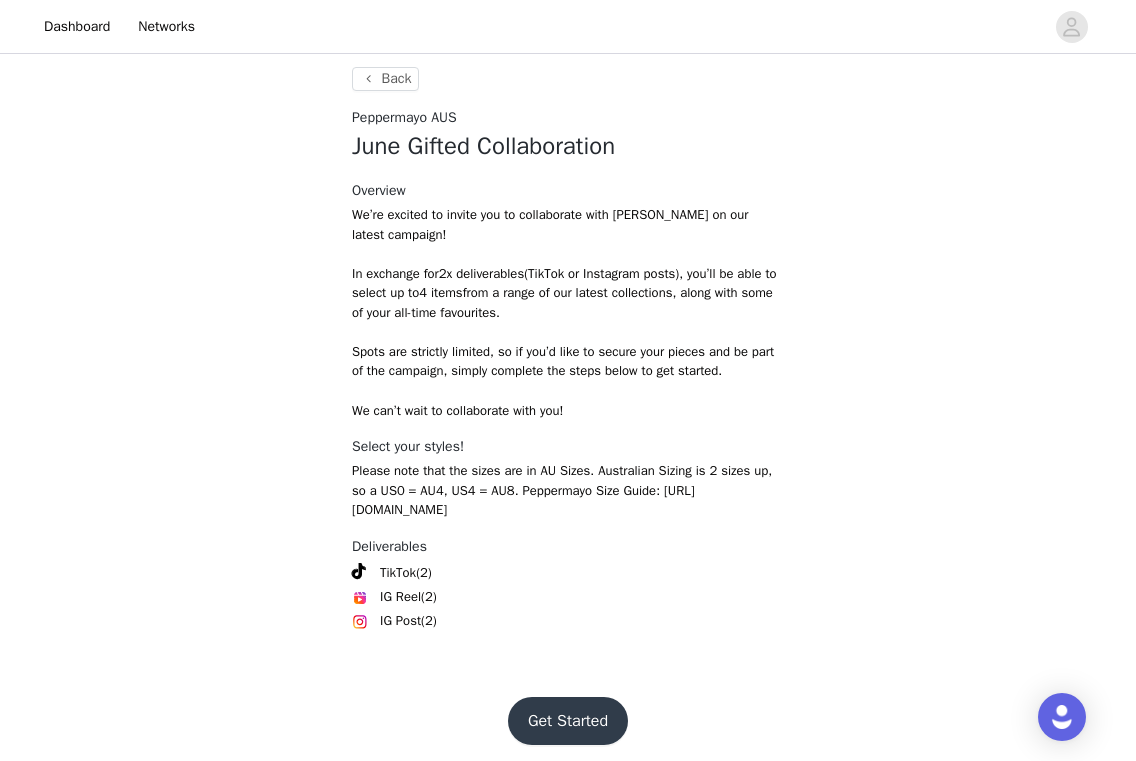 click on "Get Started" at bounding box center [568, 721] 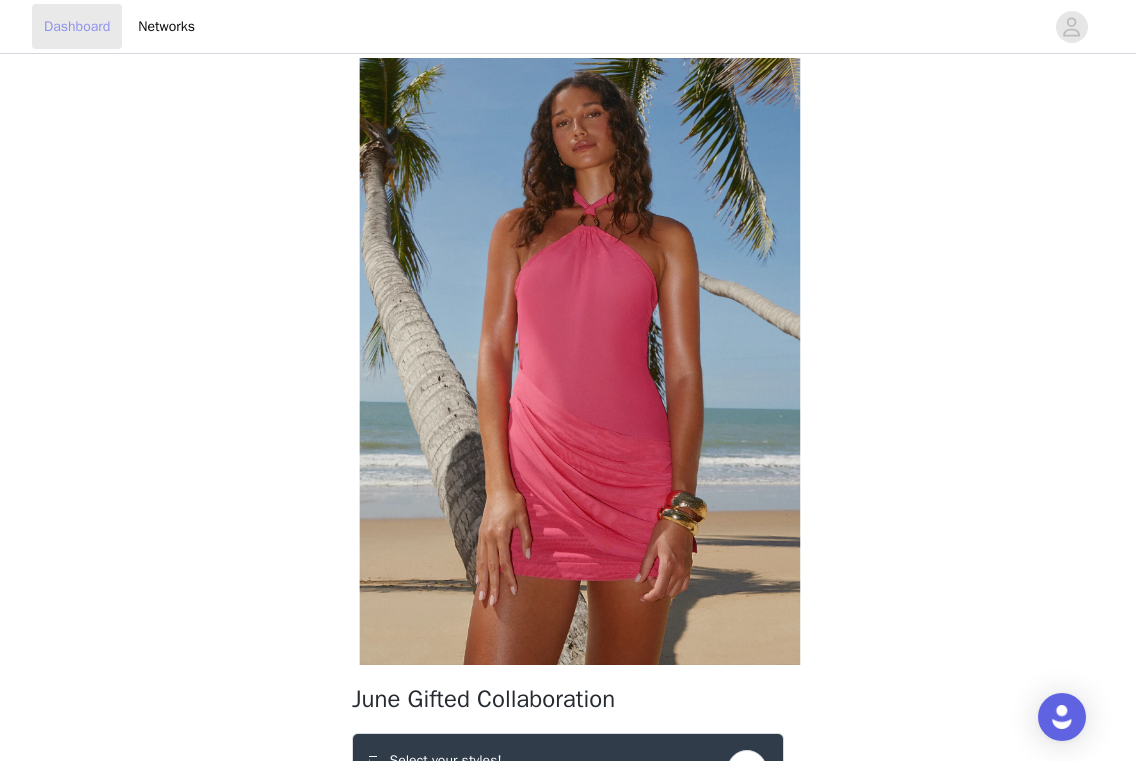 scroll, scrollTop: 0, scrollLeft: 0, axis: both 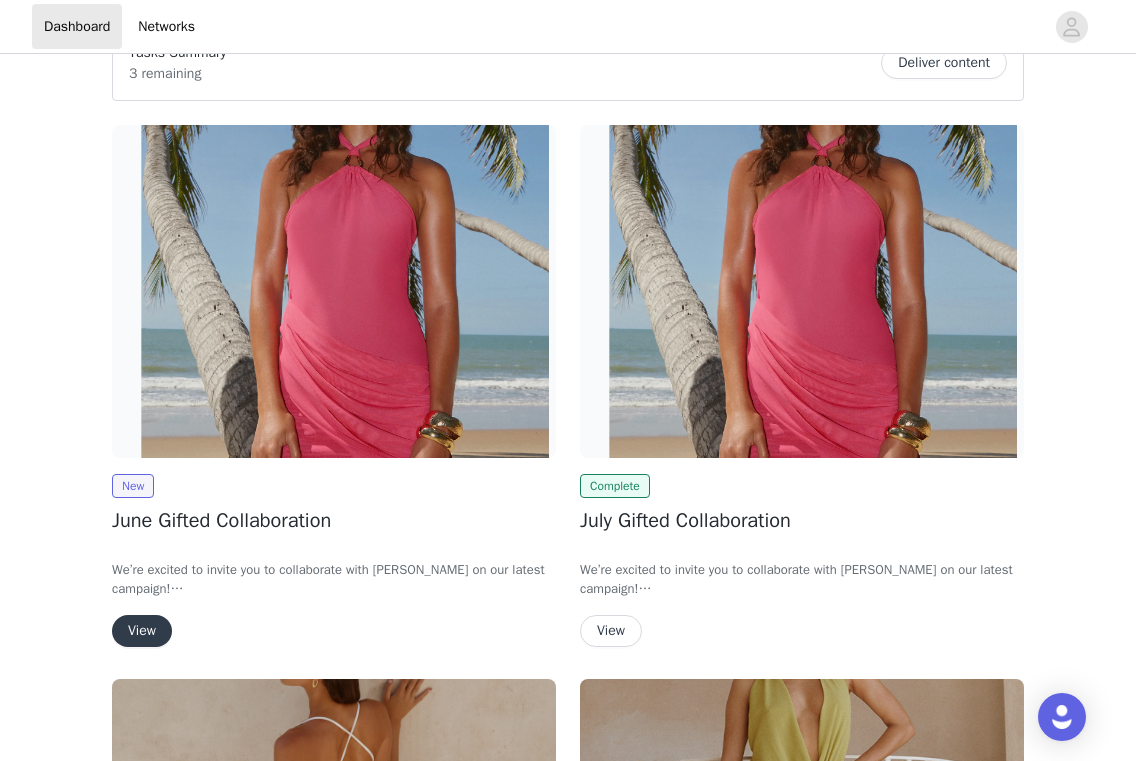 click on "July Gifted Collaboration" at bounding box center (802, 521) 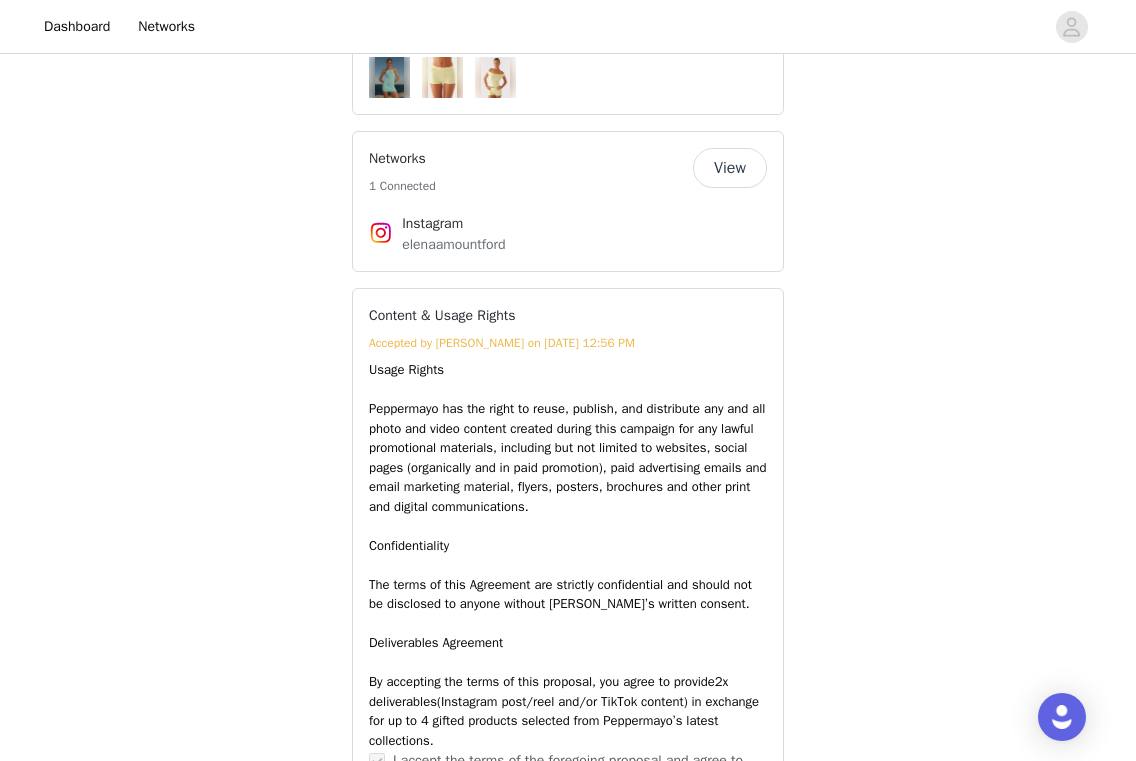 scroll, scrollTop: 1407, scrollLeft: 0, axis: vertical 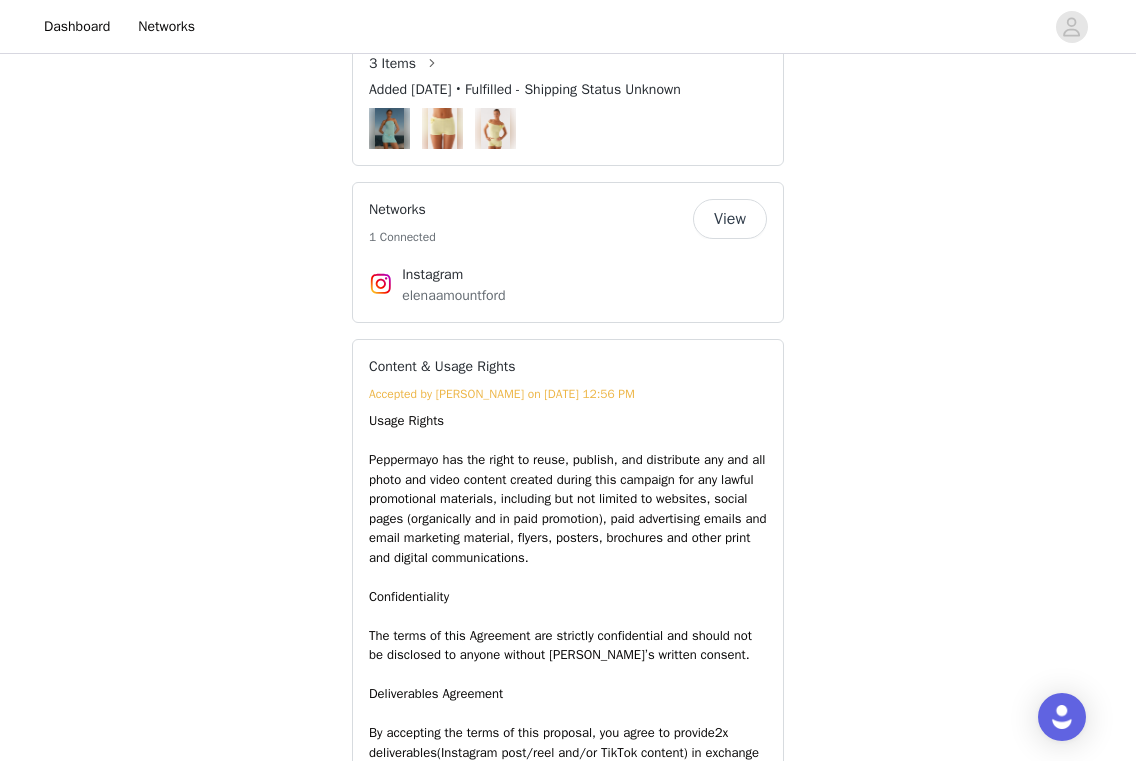 click on "View" at bounding box center [730, 219] 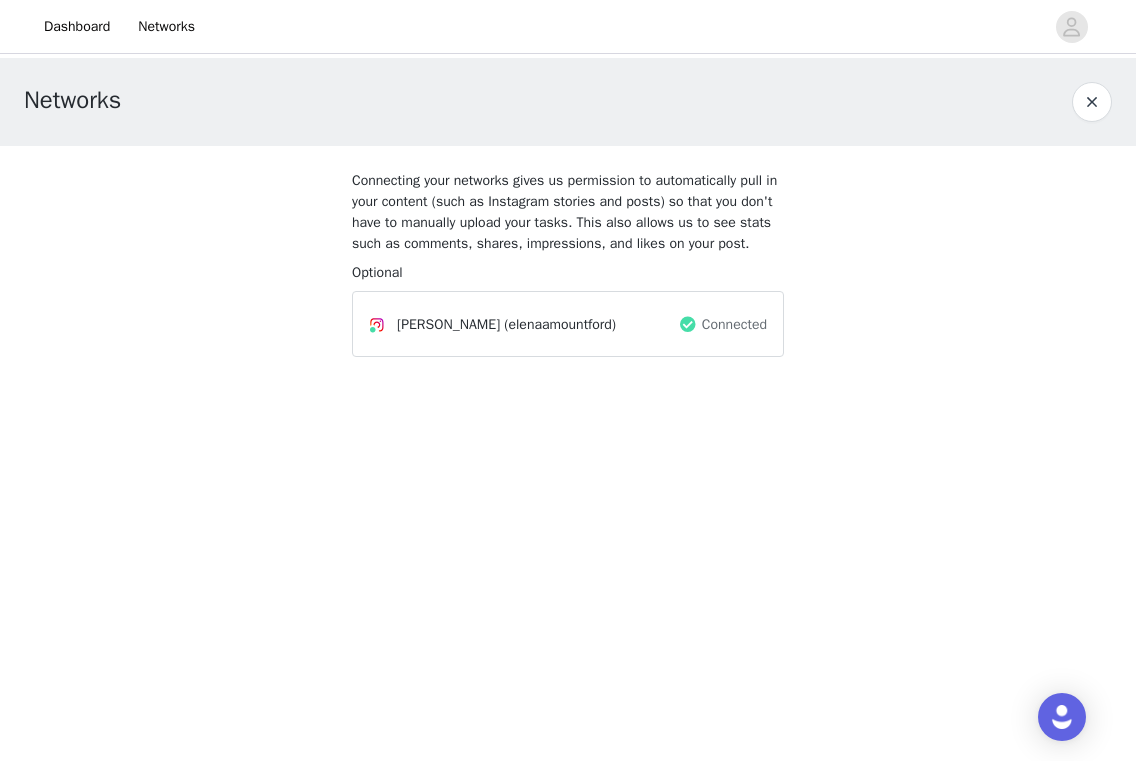 click at bounding box center [1092, 102] 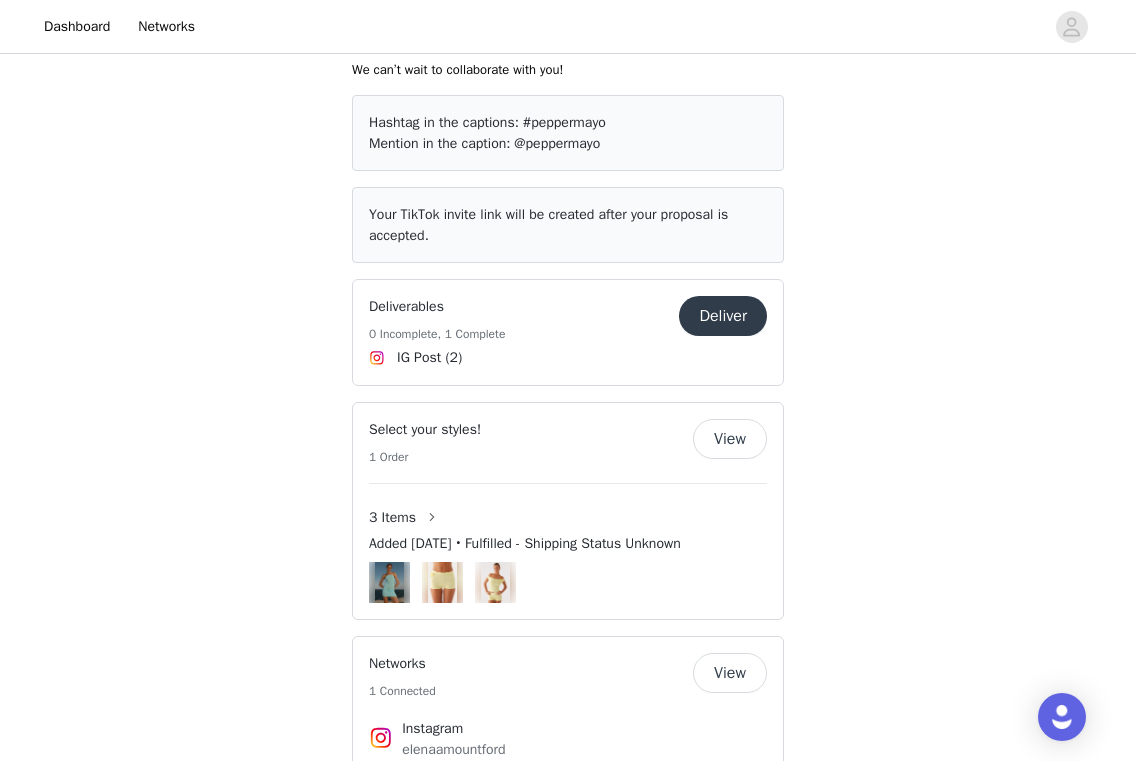 scroll, scrollTop: 957, scrollLeft: 0, axis: vertical 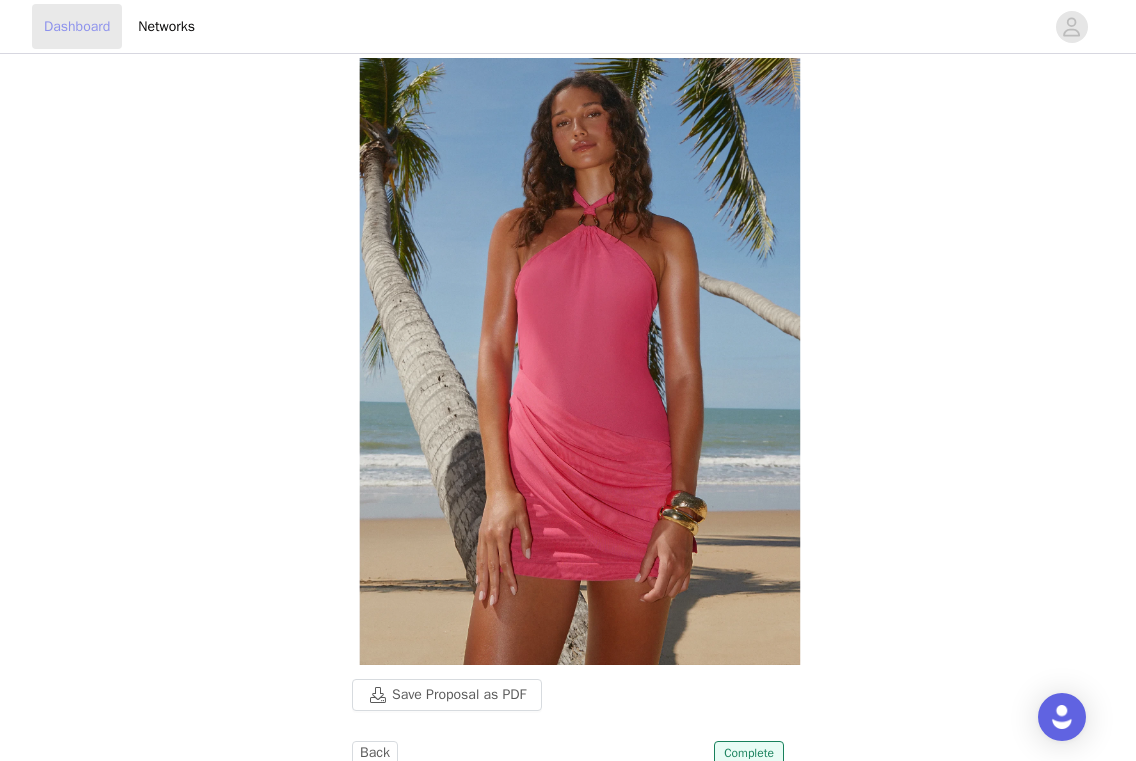 click on "Dashboard" at bounding box center (77, 26) 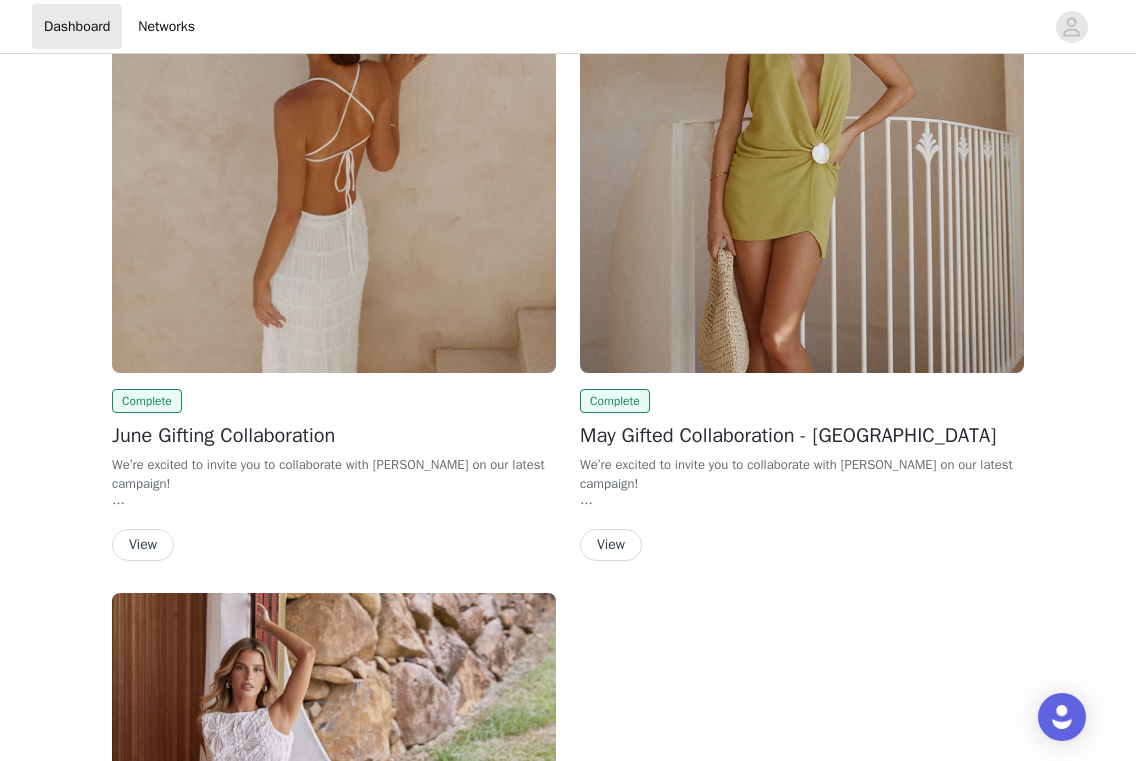 click at bounding box center [334, 206] 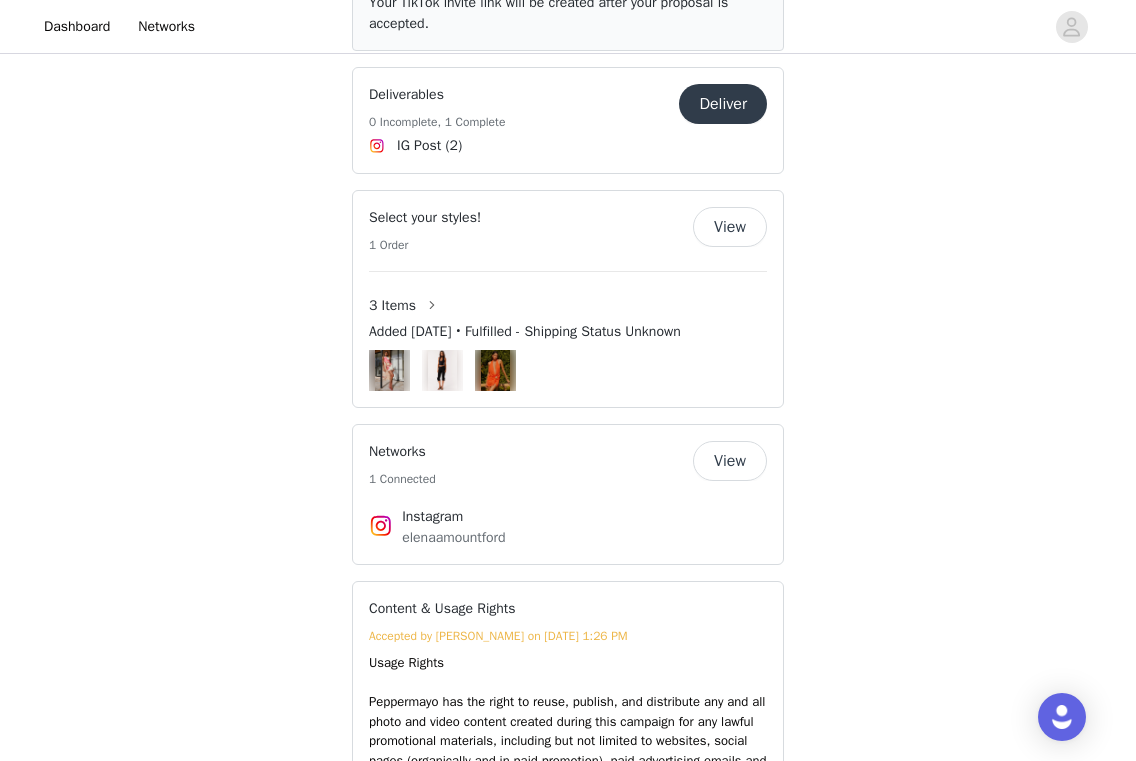 click on "Deliver" at bounding box center (723, 104) 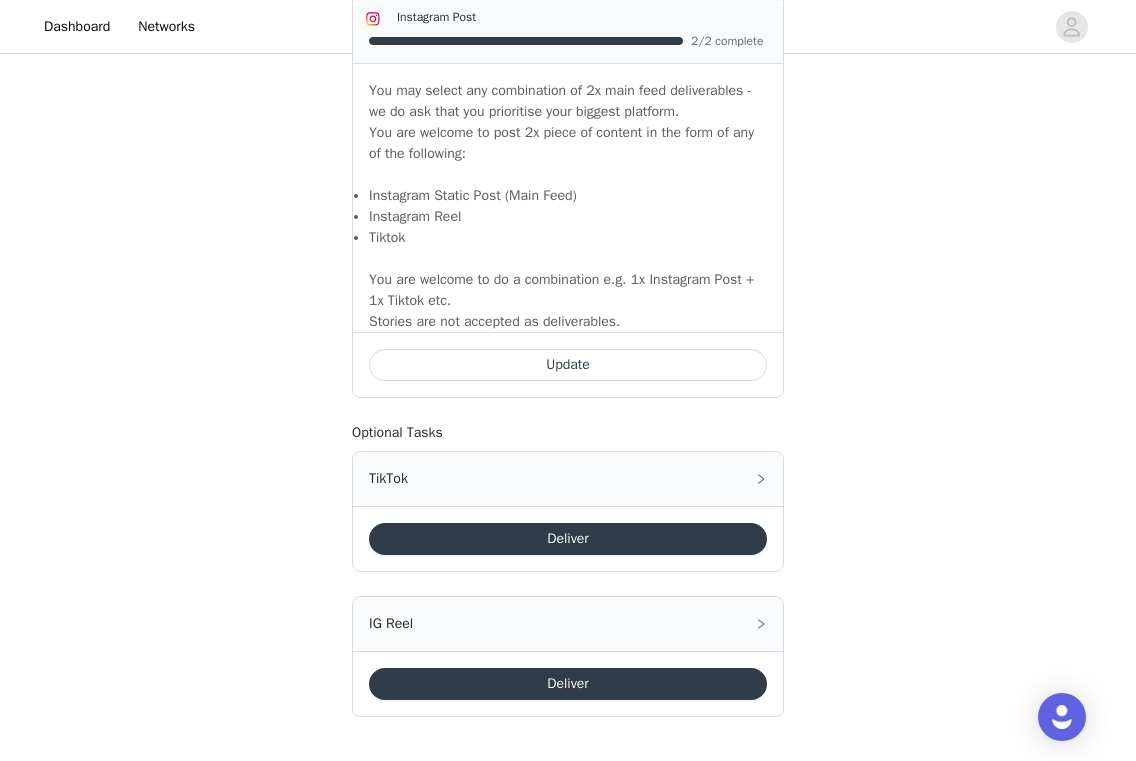click on "Update" at bounding box center [568, 365] 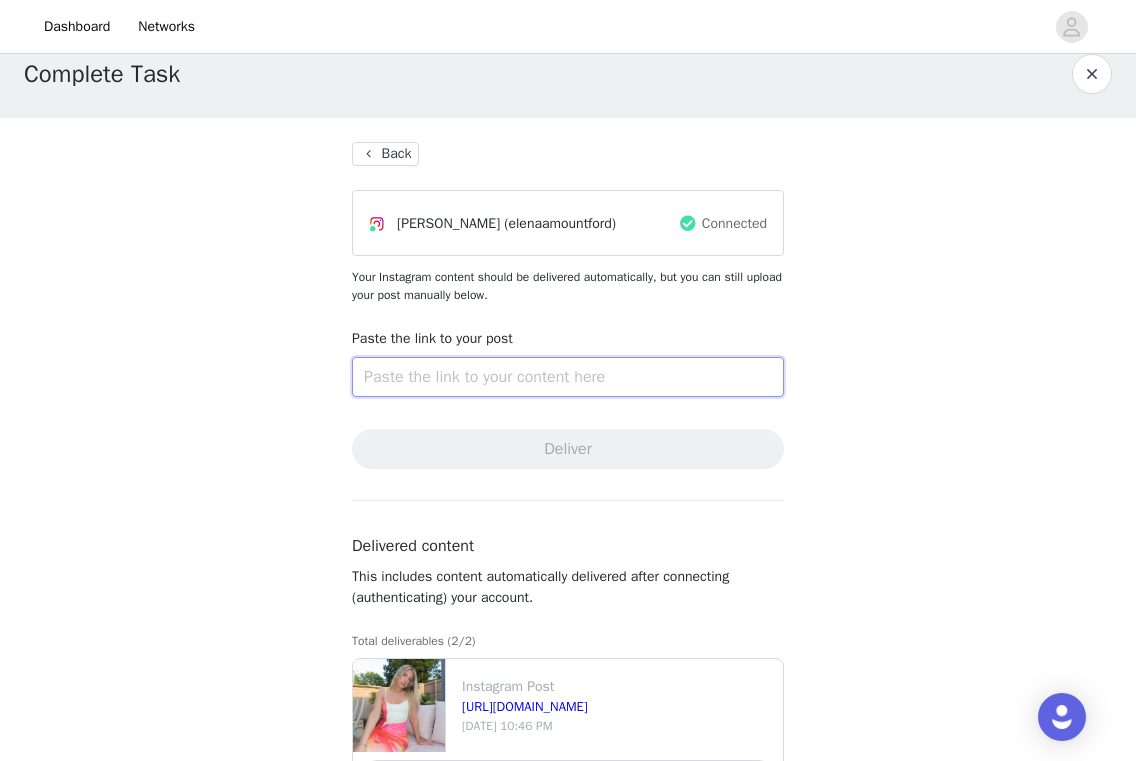 click at bounding box center (568, 377) 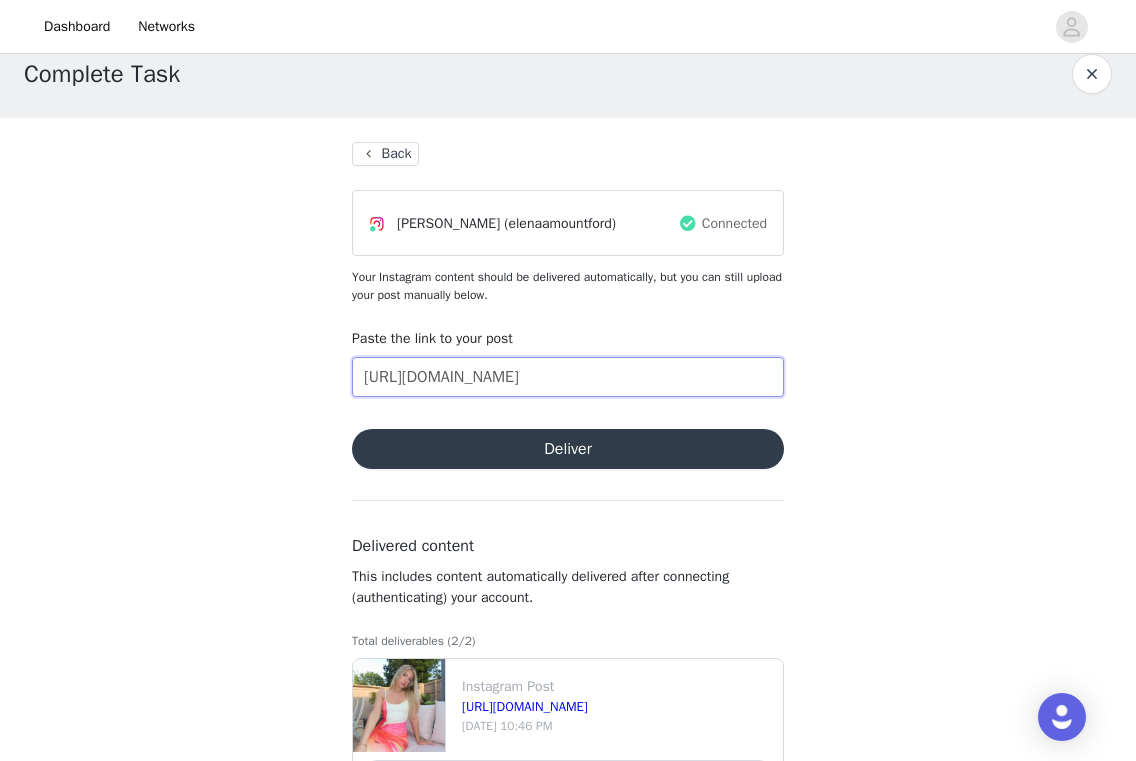 type on "[URL][DOMAIN_NAME]" 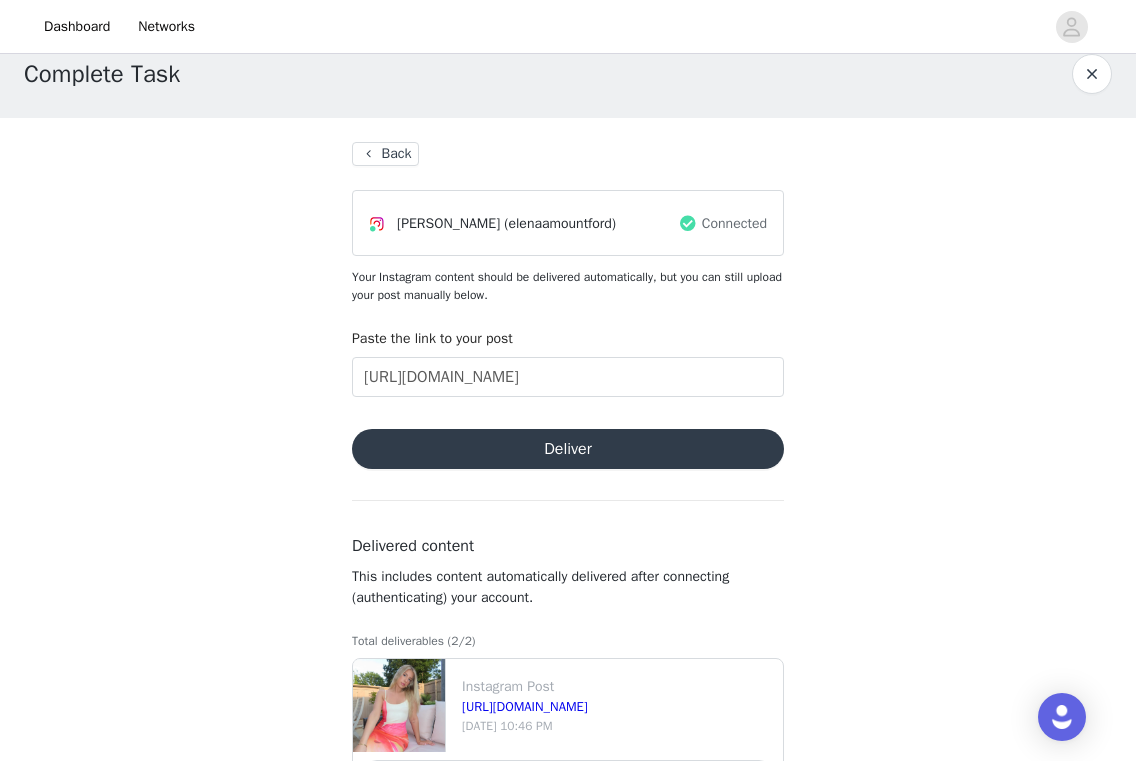 click on "Deliver" at bounding box center [568, 449] 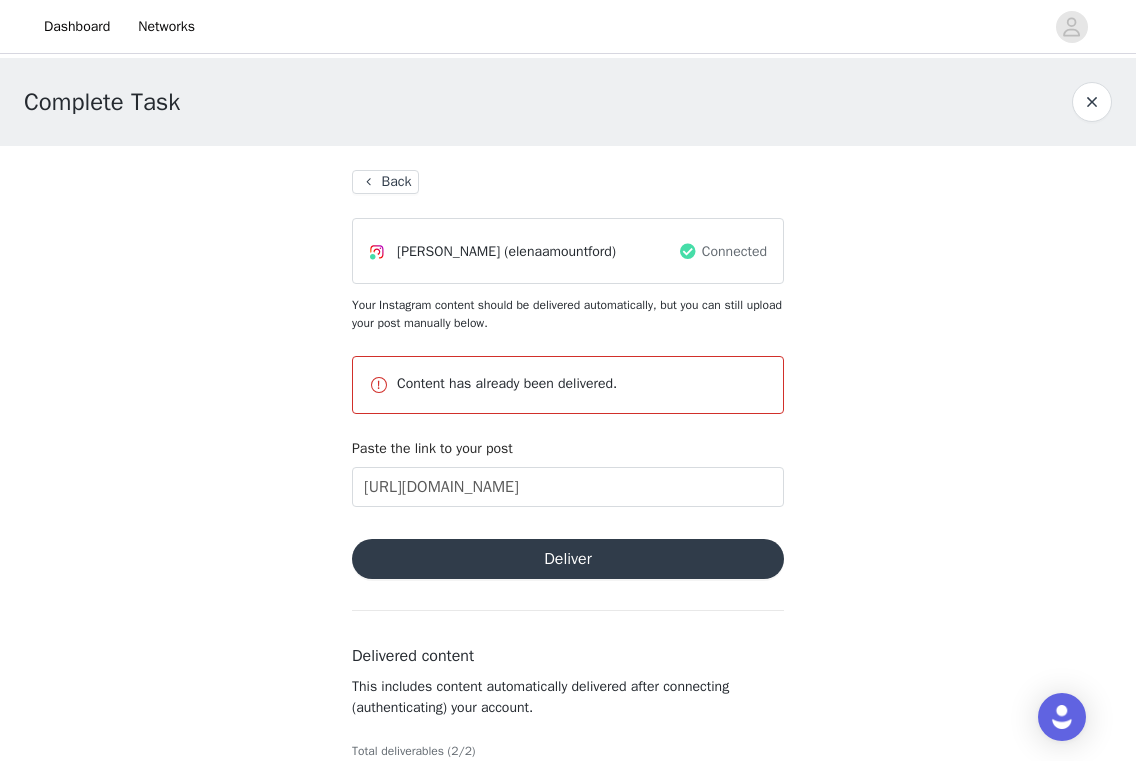 scroll, scrollTop: 0, scrollLeft: 0, axis: both 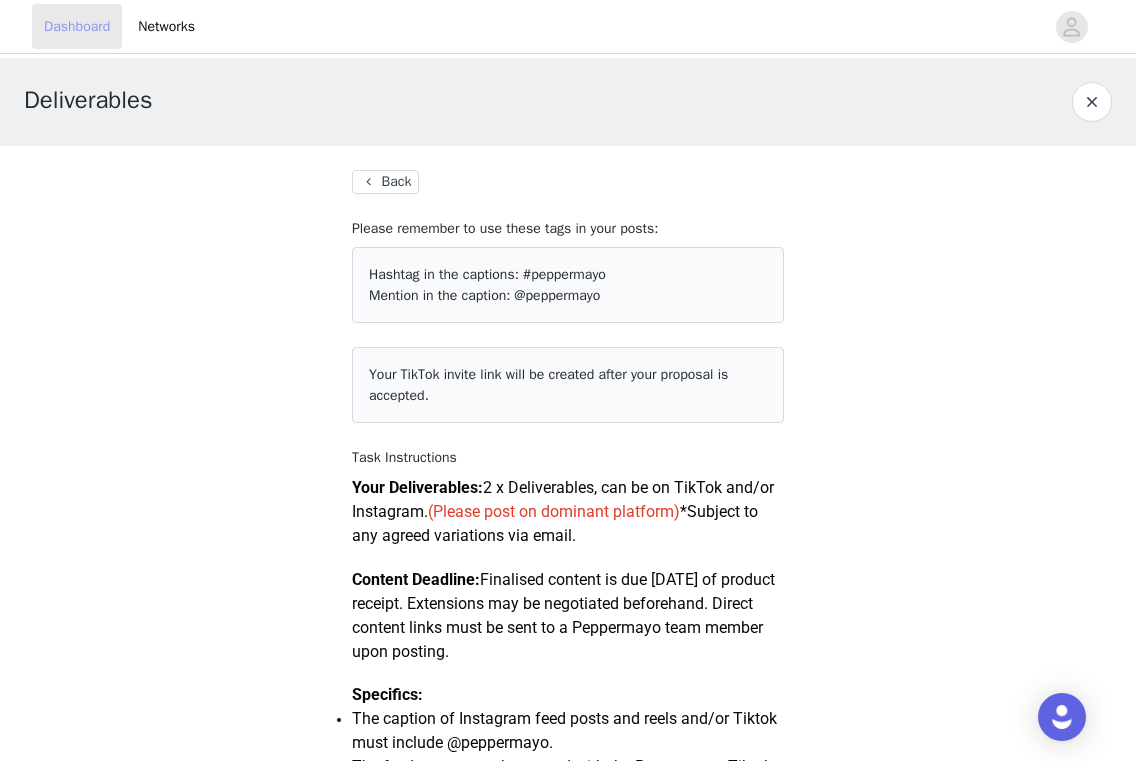 click on "Dashboard" at bounding box center [77, 26] 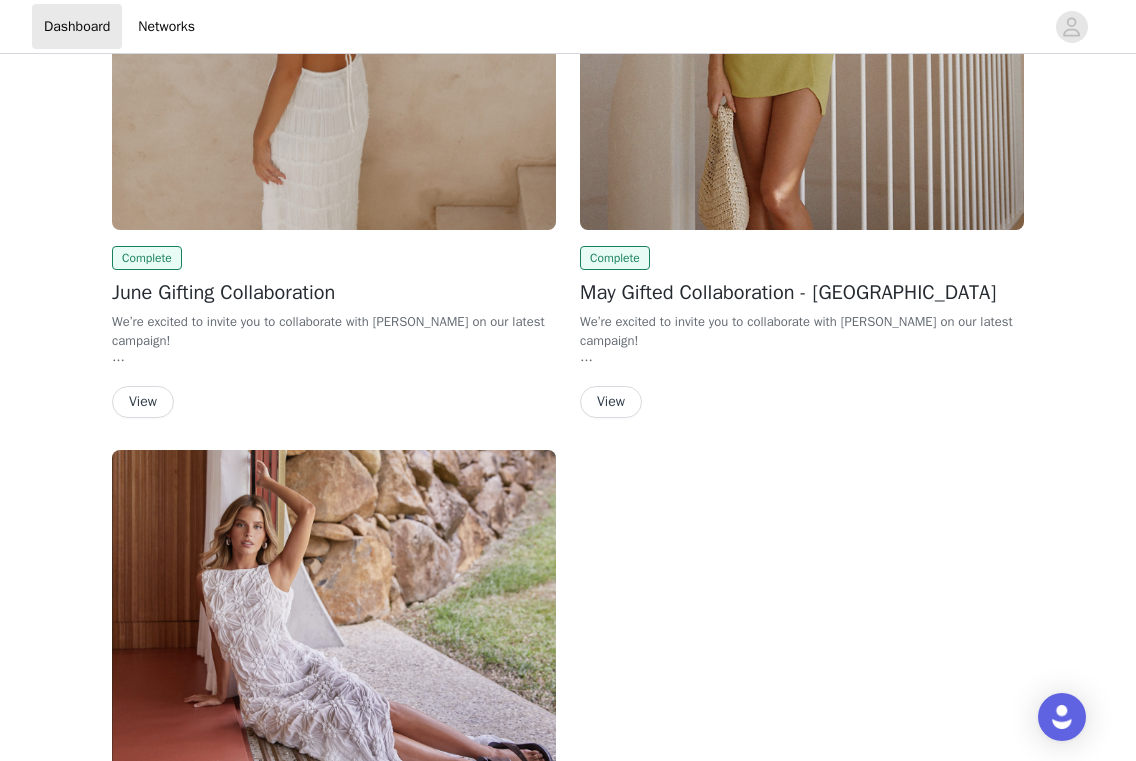 scroll, scrollTop: 1105, scrollLeft: 0, axis: vertical 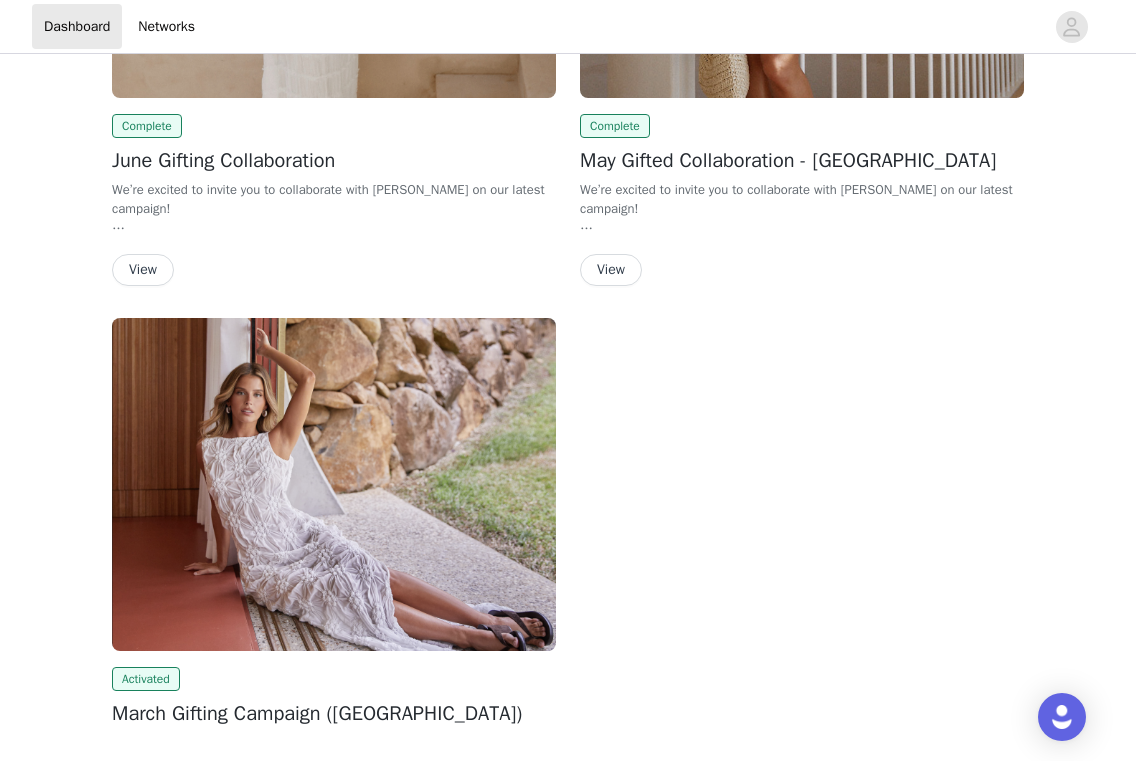 click at bounding box center [334, 484] 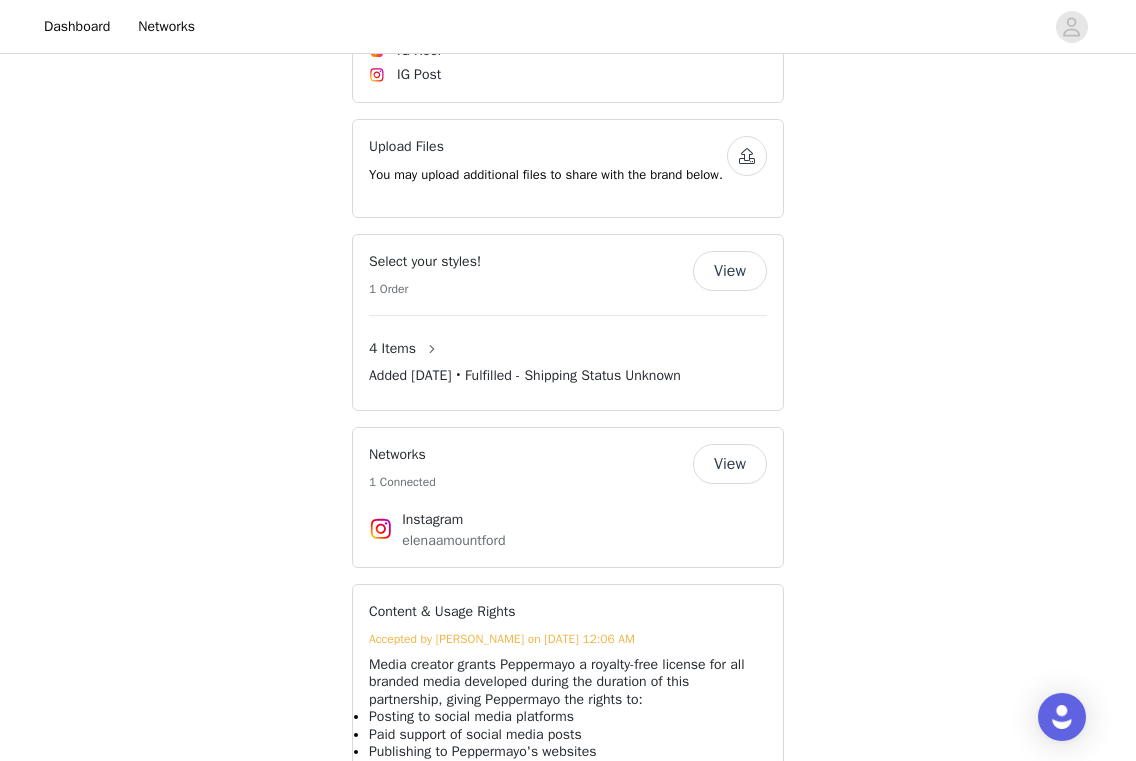 scroll, scrollTop: 1237, scrollLeft: 0, axis: vertical 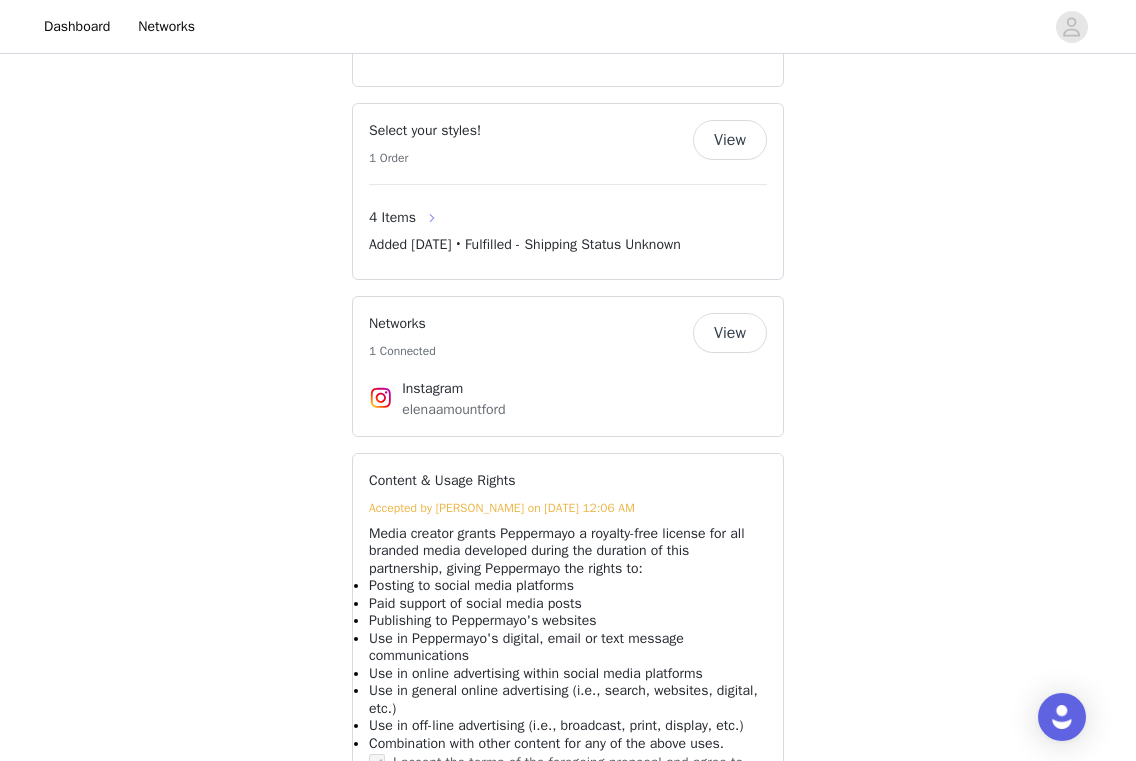 click at bounding box center [432, 218] 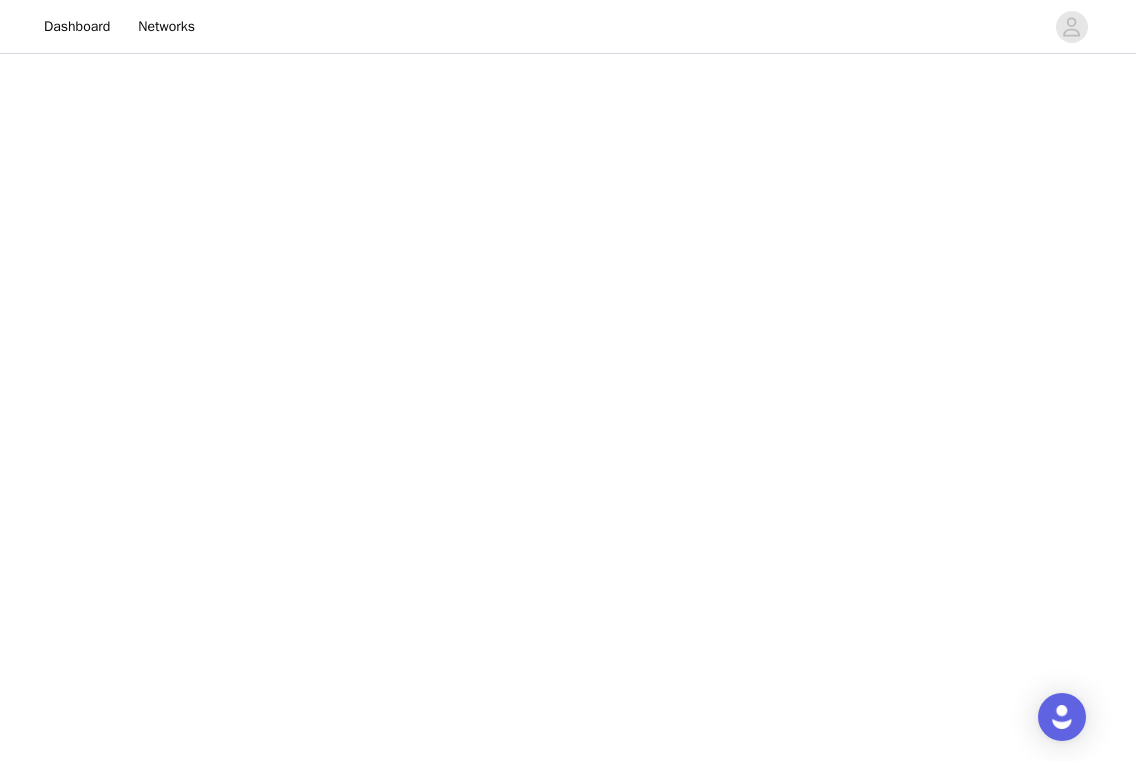 scroll, scrollTop: 0, scrollLeft: 0, axis: both 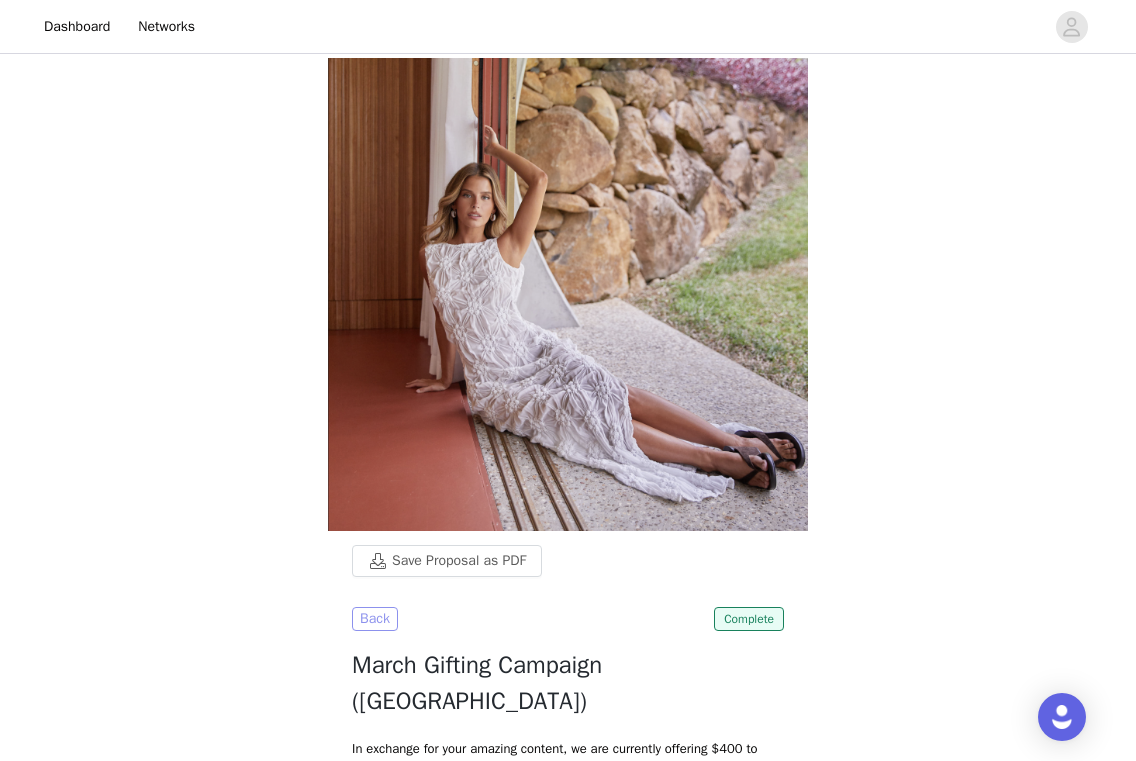click on "Back" at bounding box center [375, 619] 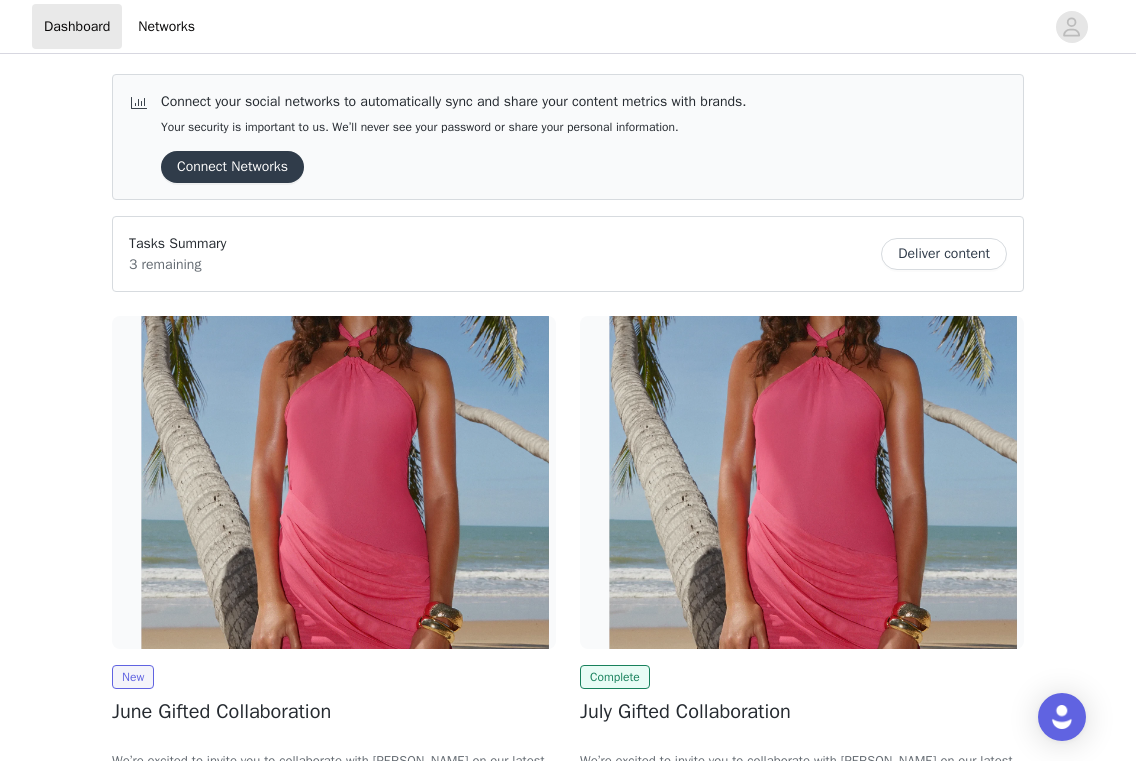 scroll, scrollTop: 477, scrollLeft: 0, axis: vertical 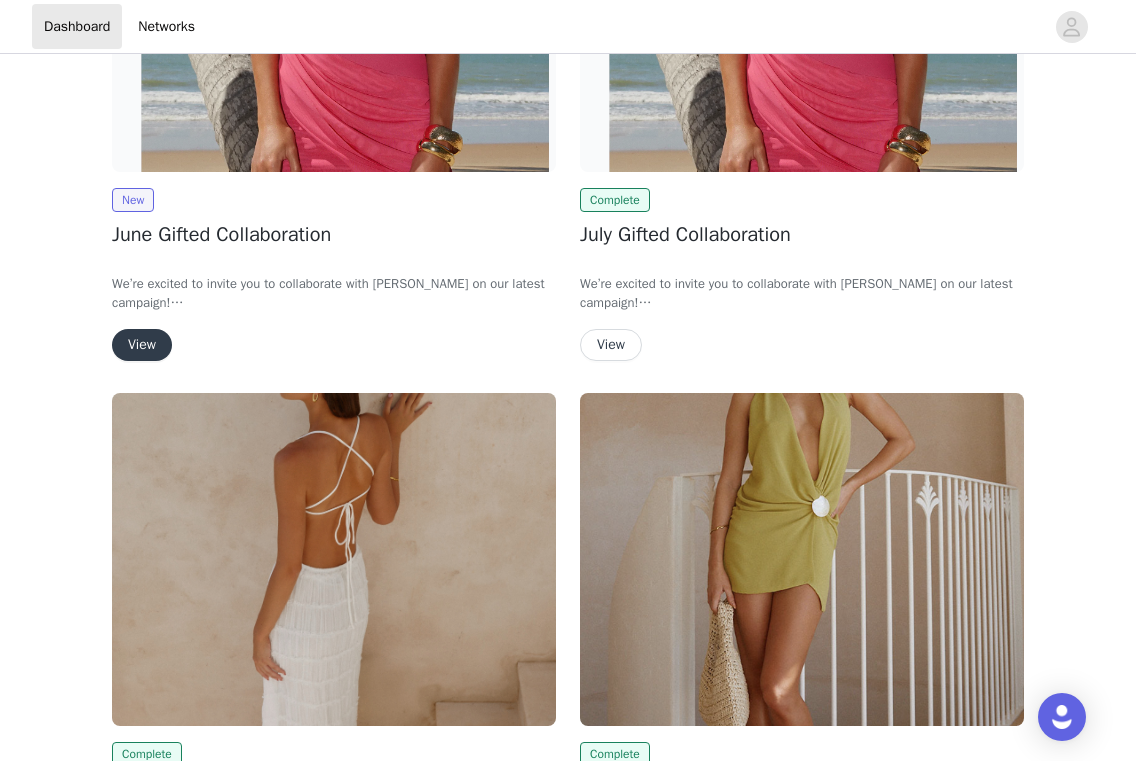 click on "View" at bounding box center [611, 345] 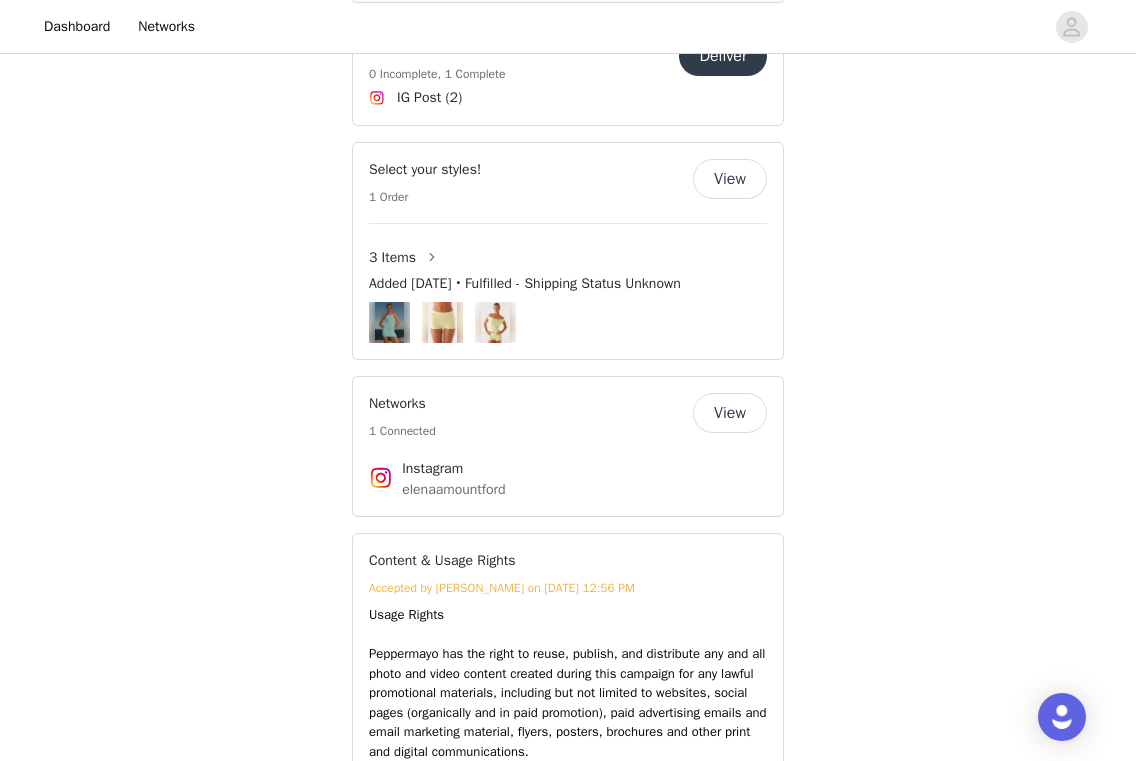scroll, scrollTop: 1235, scrollLeft: 0, axis: vertical 